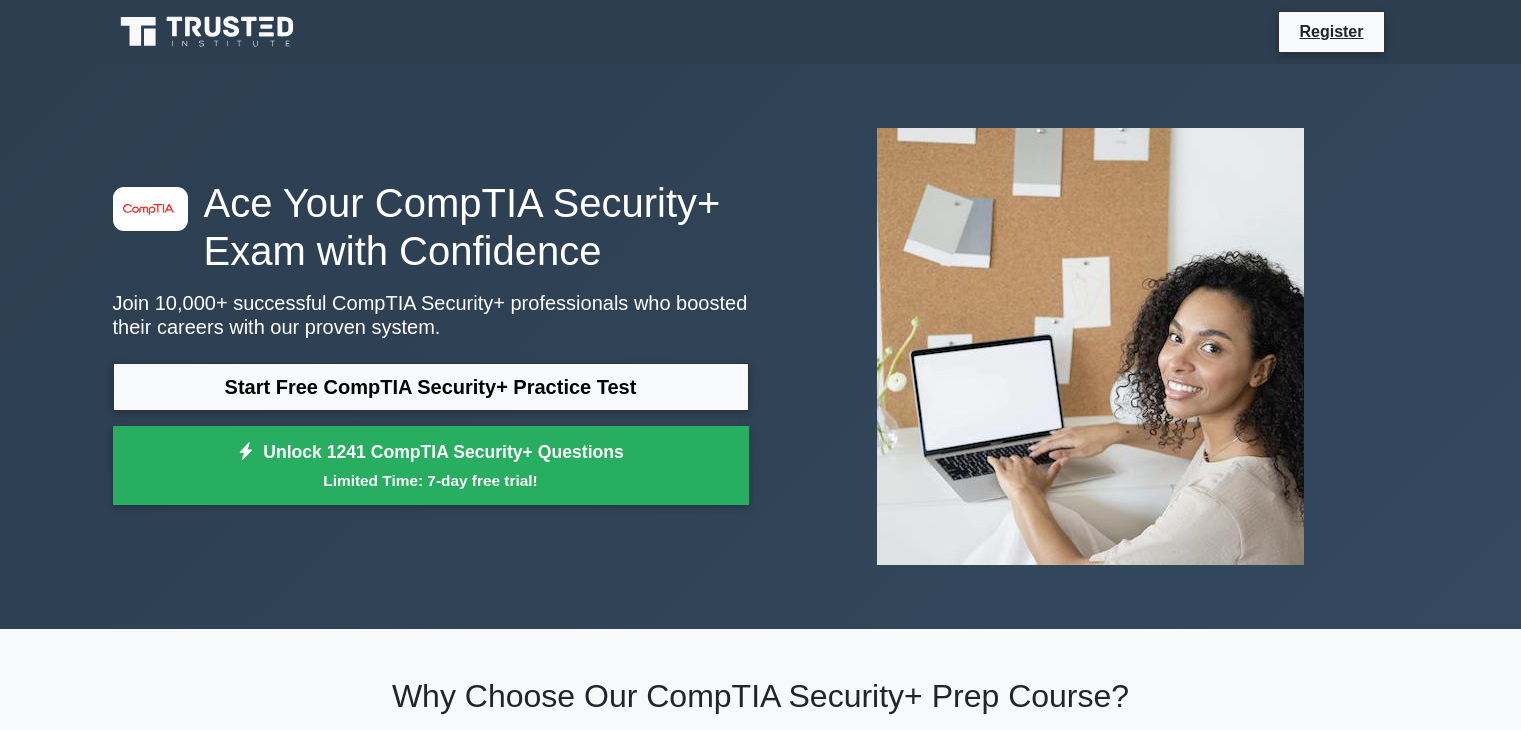 scroll, scrollTop: 0, scrollLeft: 0, axis: both 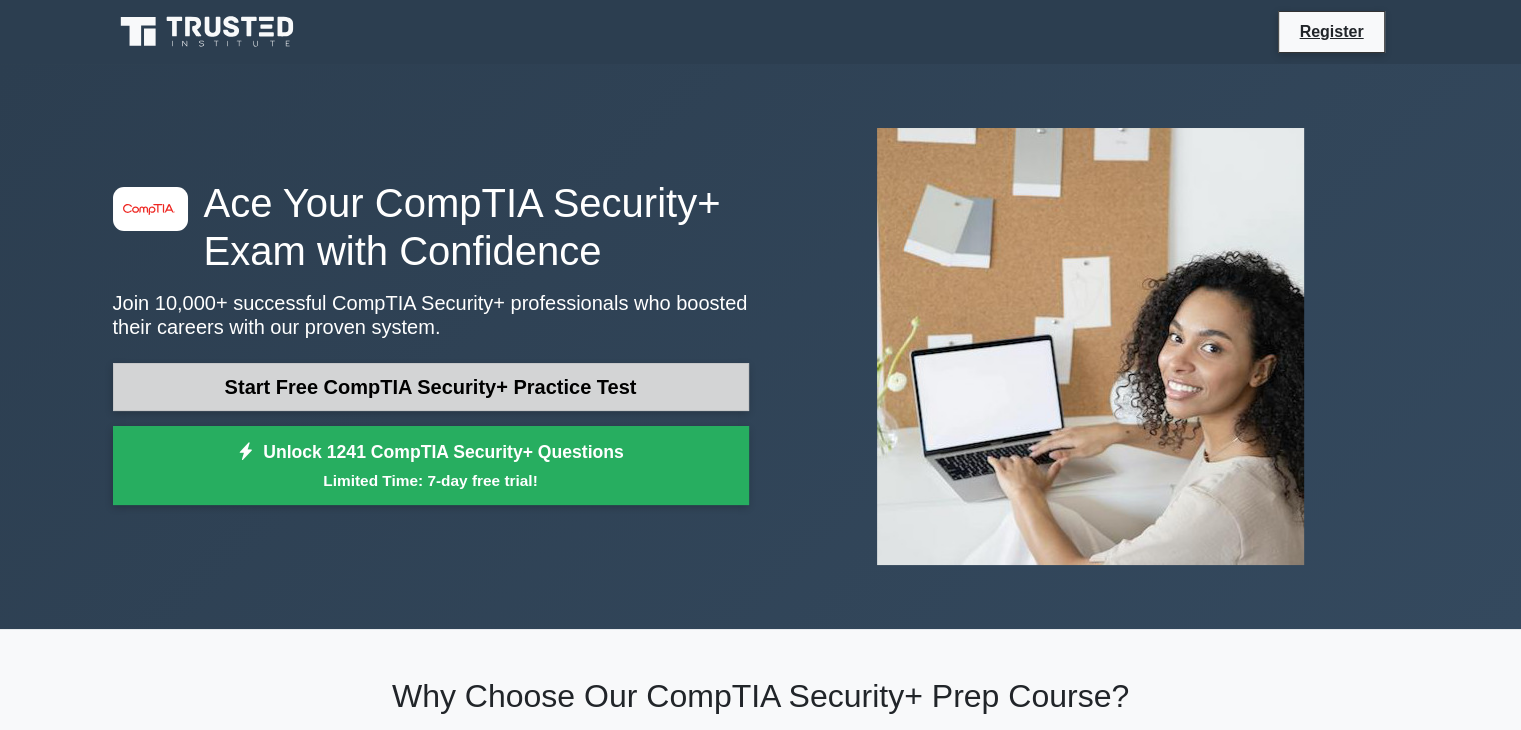 click on "Start Free CompTIA Security+ Practice Test" at bounding box center [431, 387] 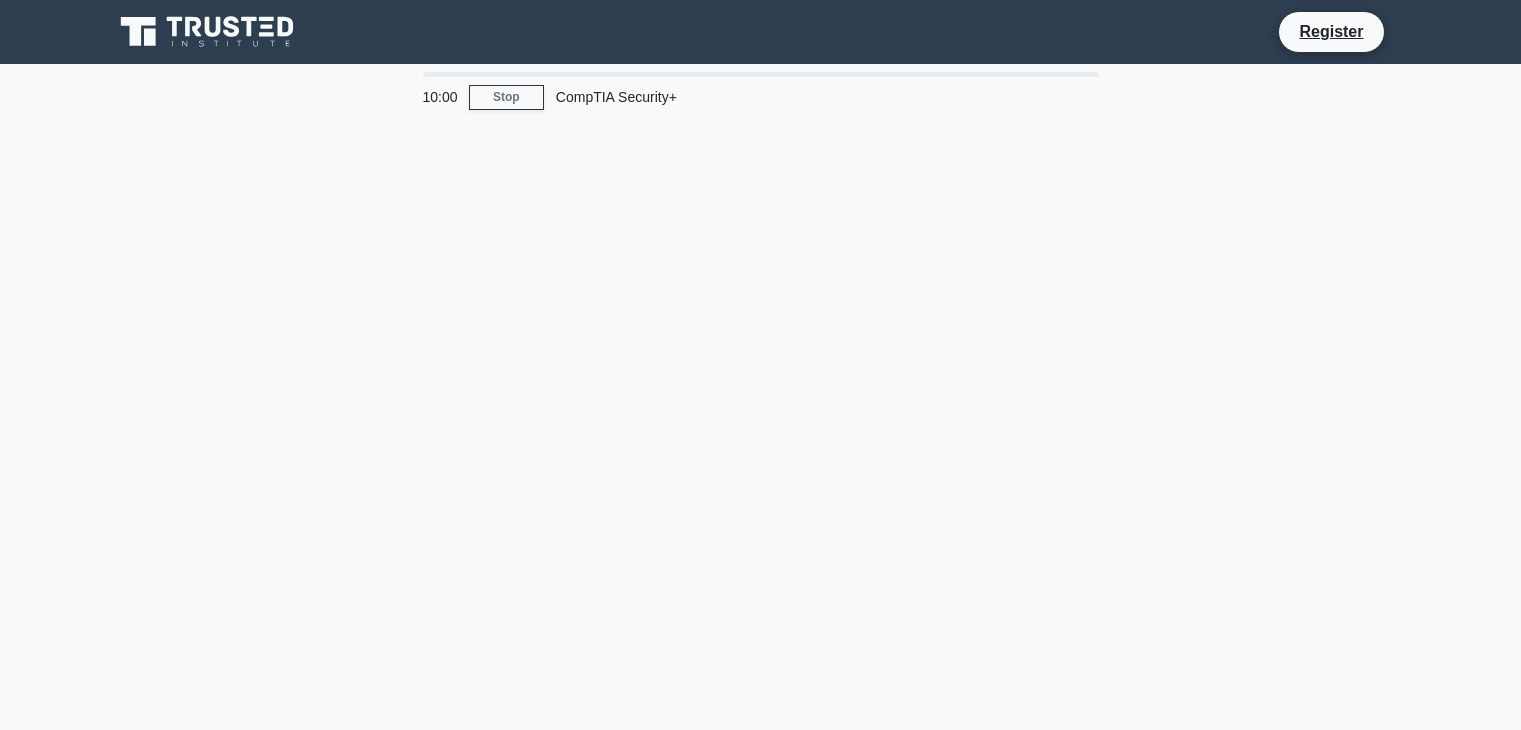 scroll, scrollTop: 0, scrollLeft: 0, axis: both 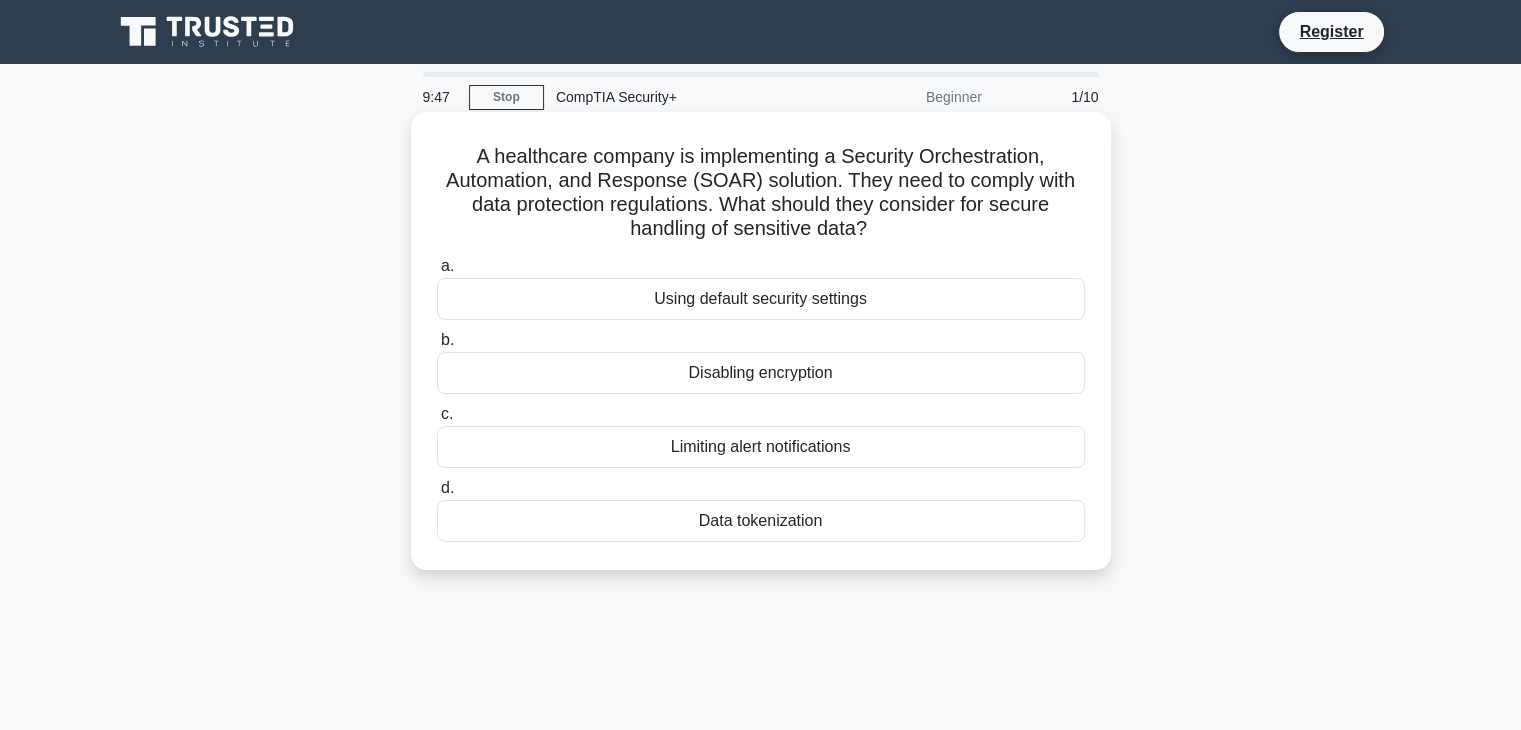 click on "Data tokenization" at bounding box center [761, 521] 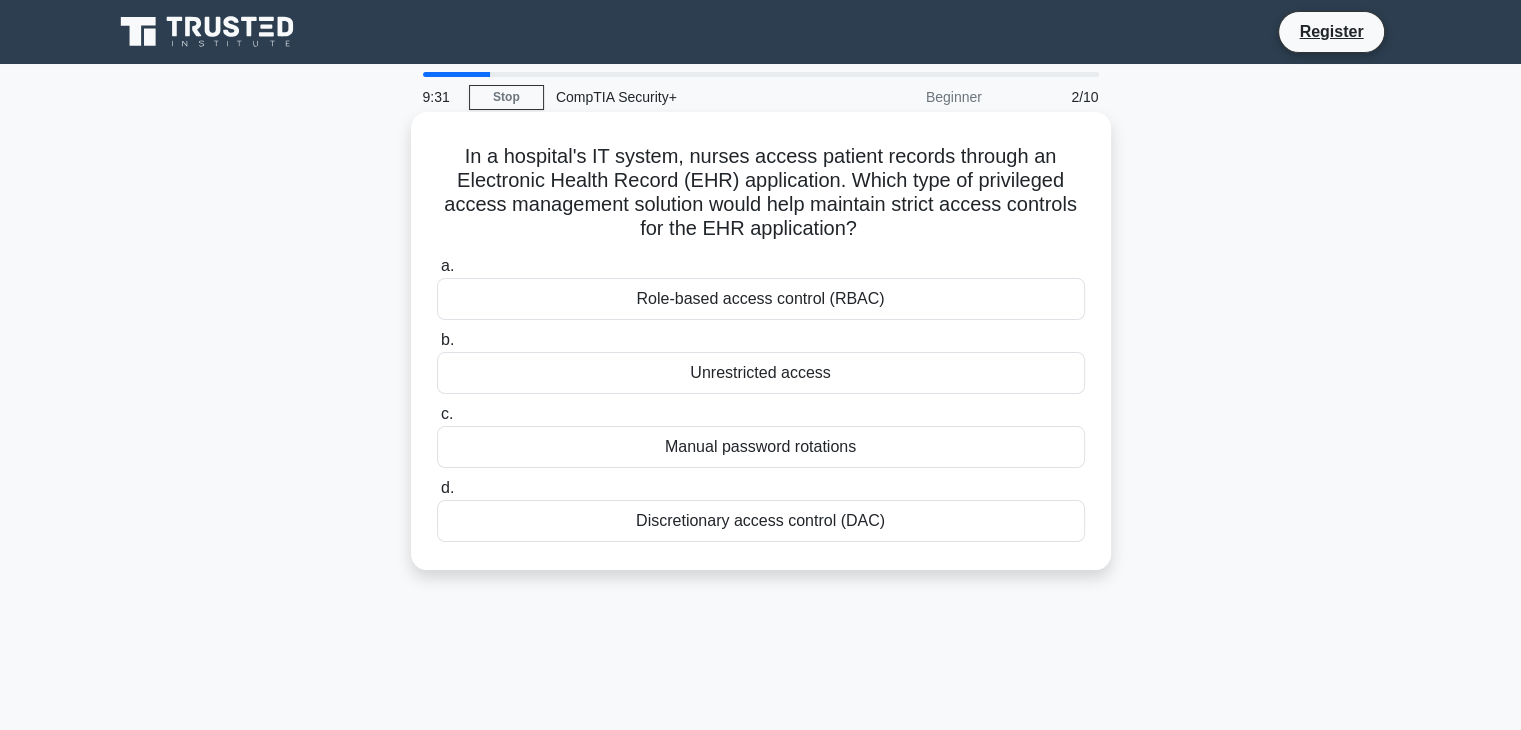click on "Role-based access control (RBAC)" at bounding box center (761, 299) 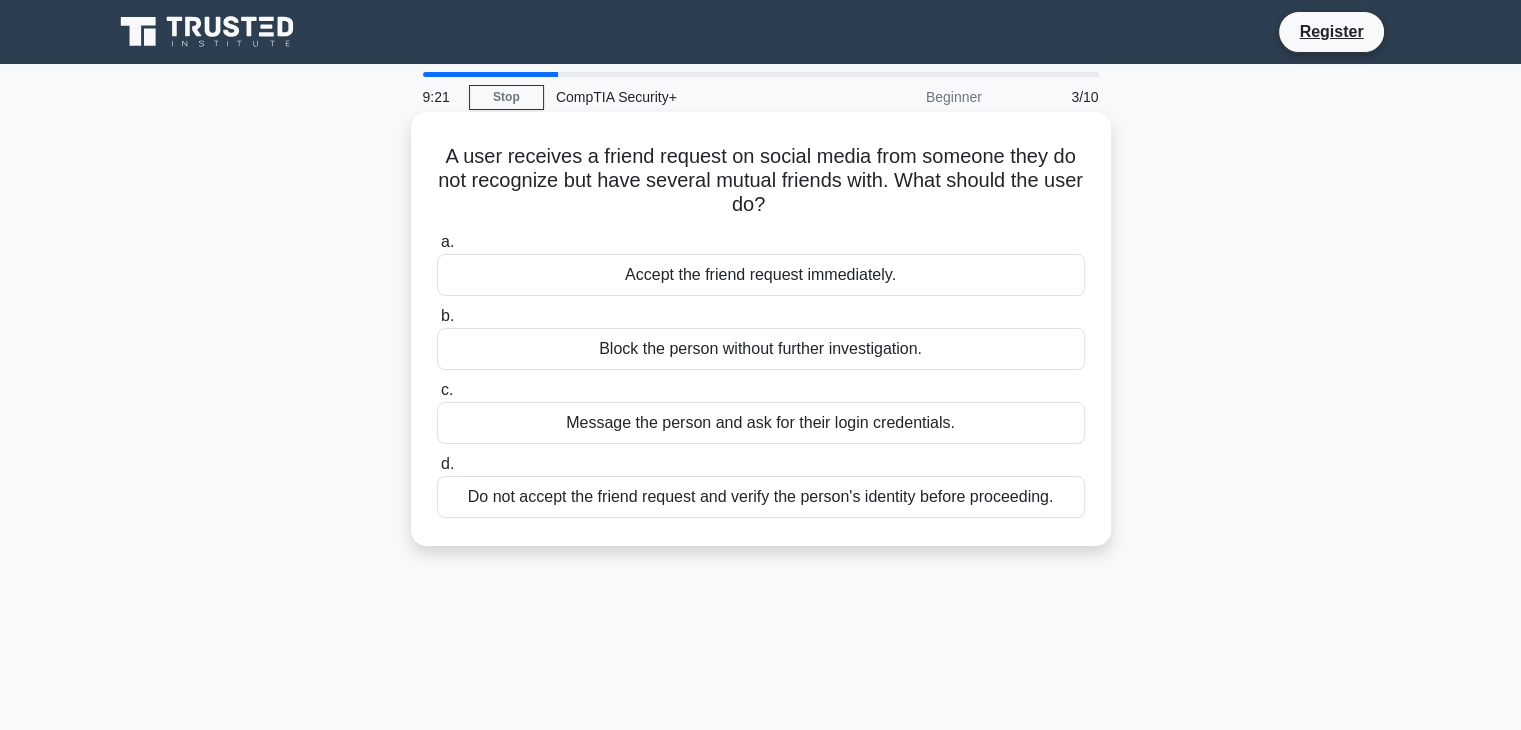 click on "Do not accept the friend request and verify the person's identity before proceeding." at bounding box center (761, 497) 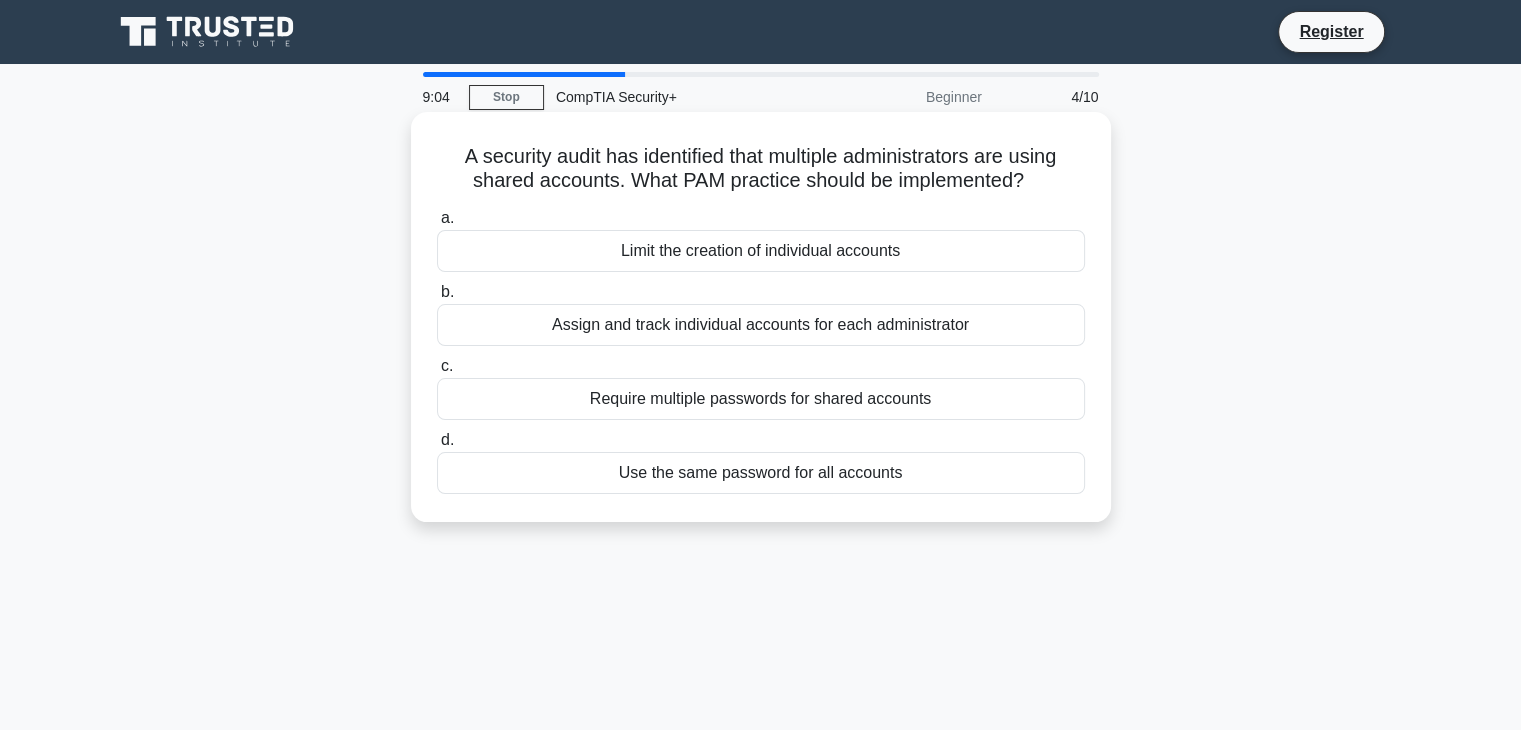 click on "Require multiple passwords for shared accounts" at bounding box center (761, 399) 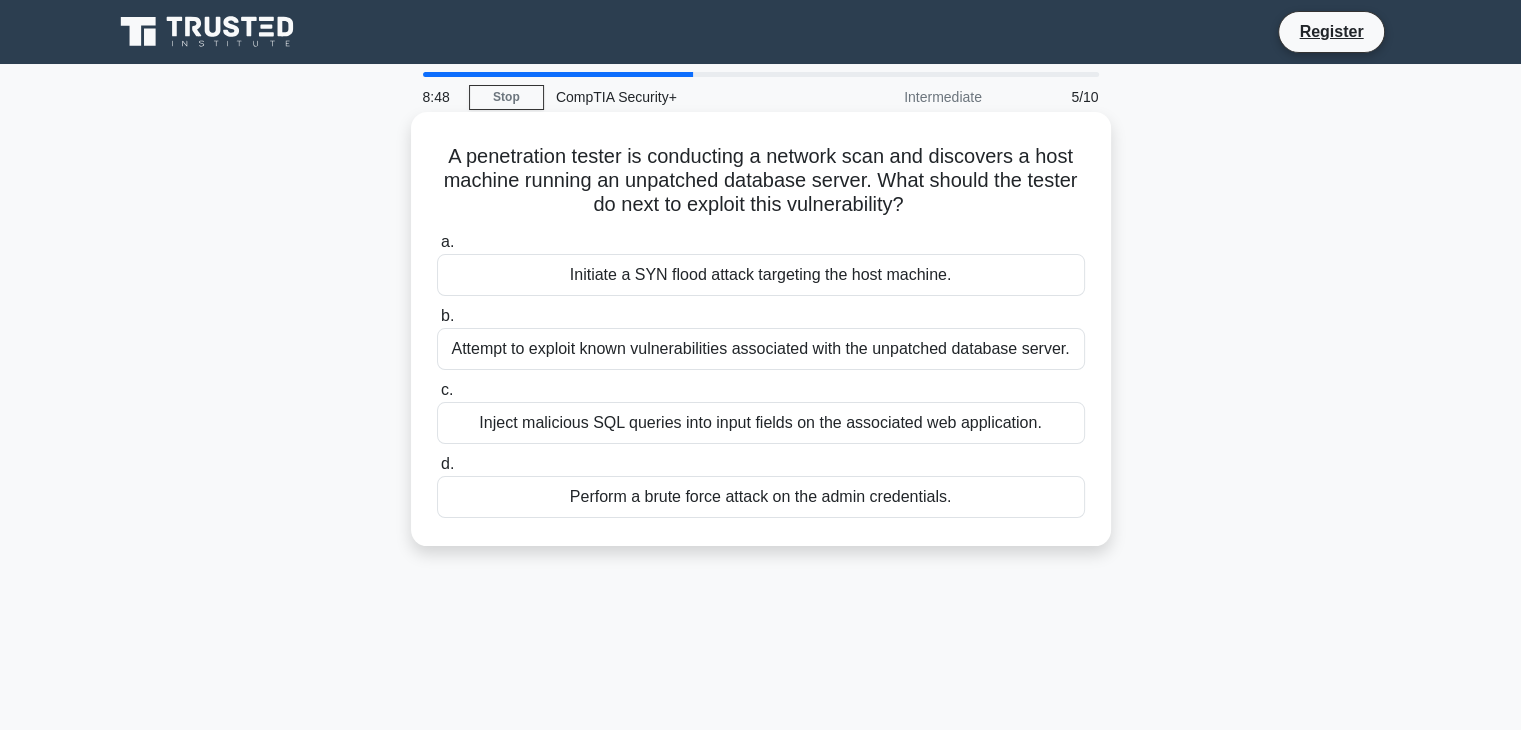 click on "Attempt to exploit known vulnerabilities associated with the unpatched database server." at bounding box center [761, 349] 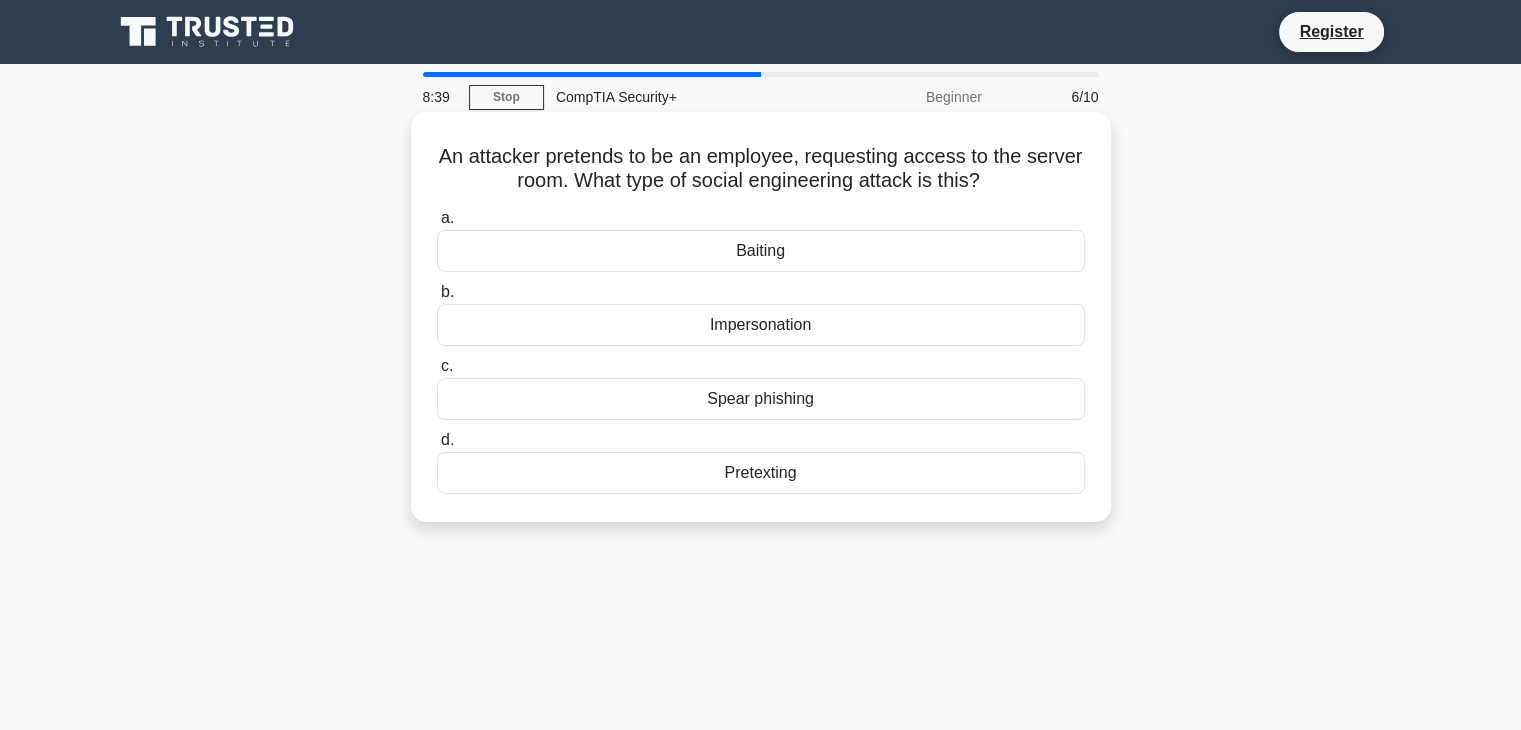 click on "Impersonation" at bounding box center (761, 325) 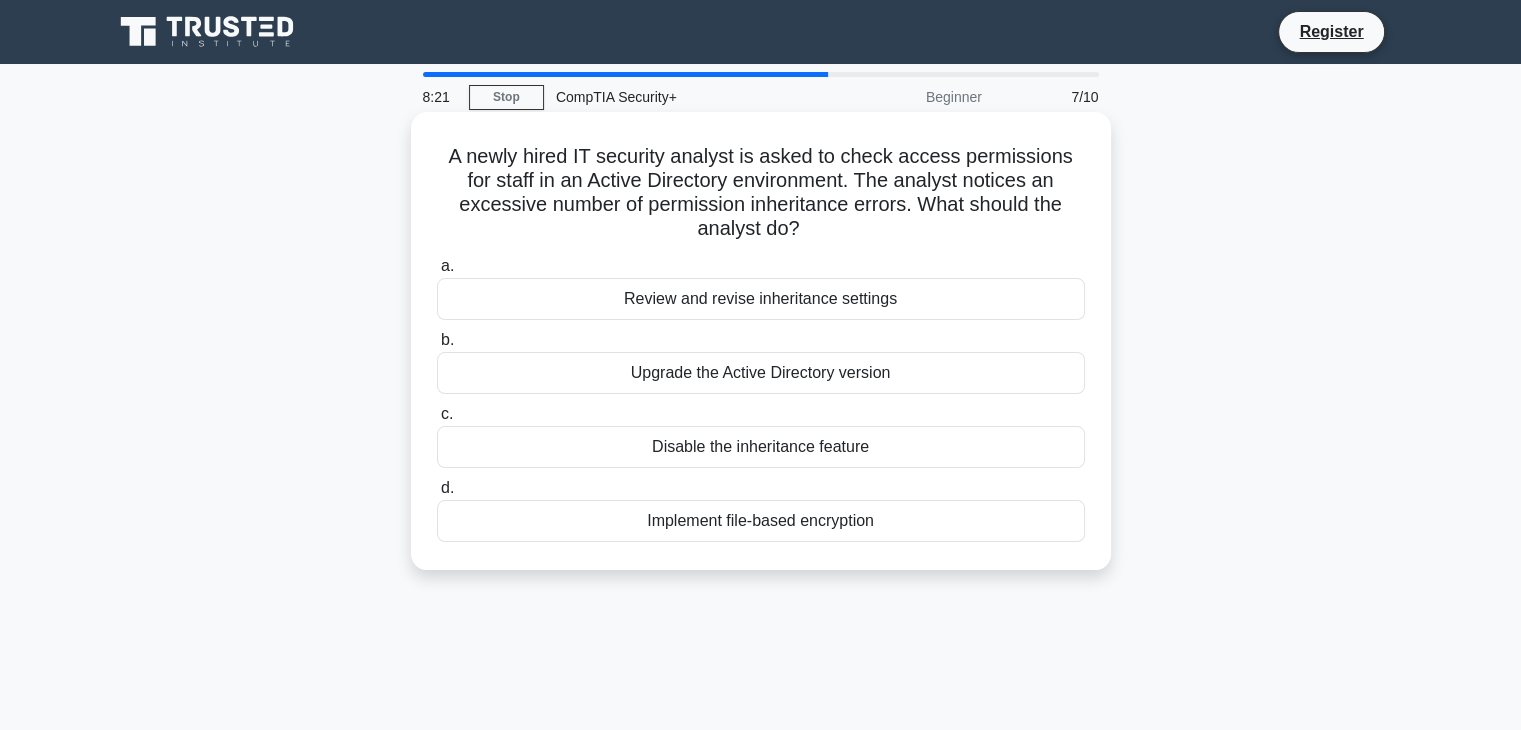 click on "Review and revise inheritance settings" at bounding box center [761, 299] 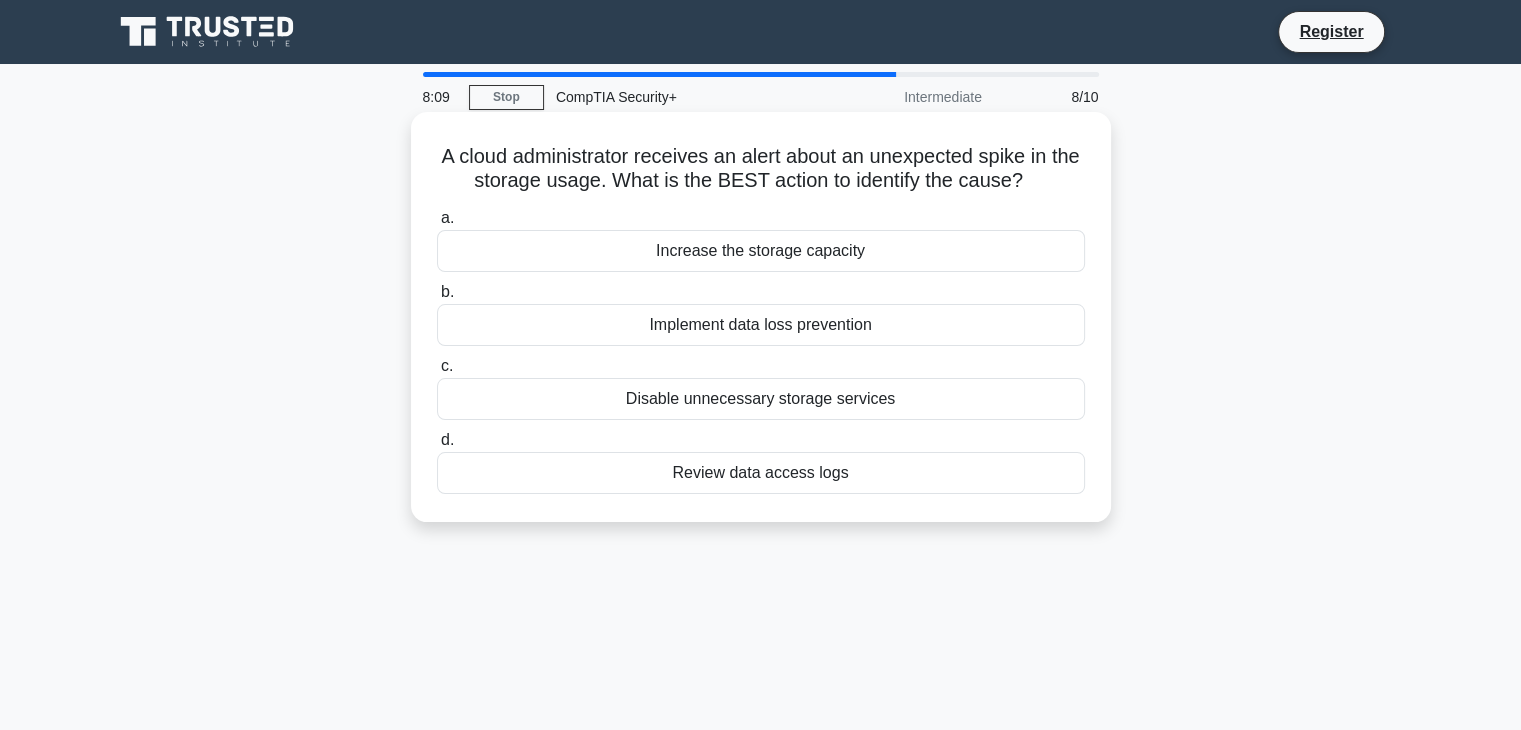 click on "Review data access logs" at bounding box center (761, 473) 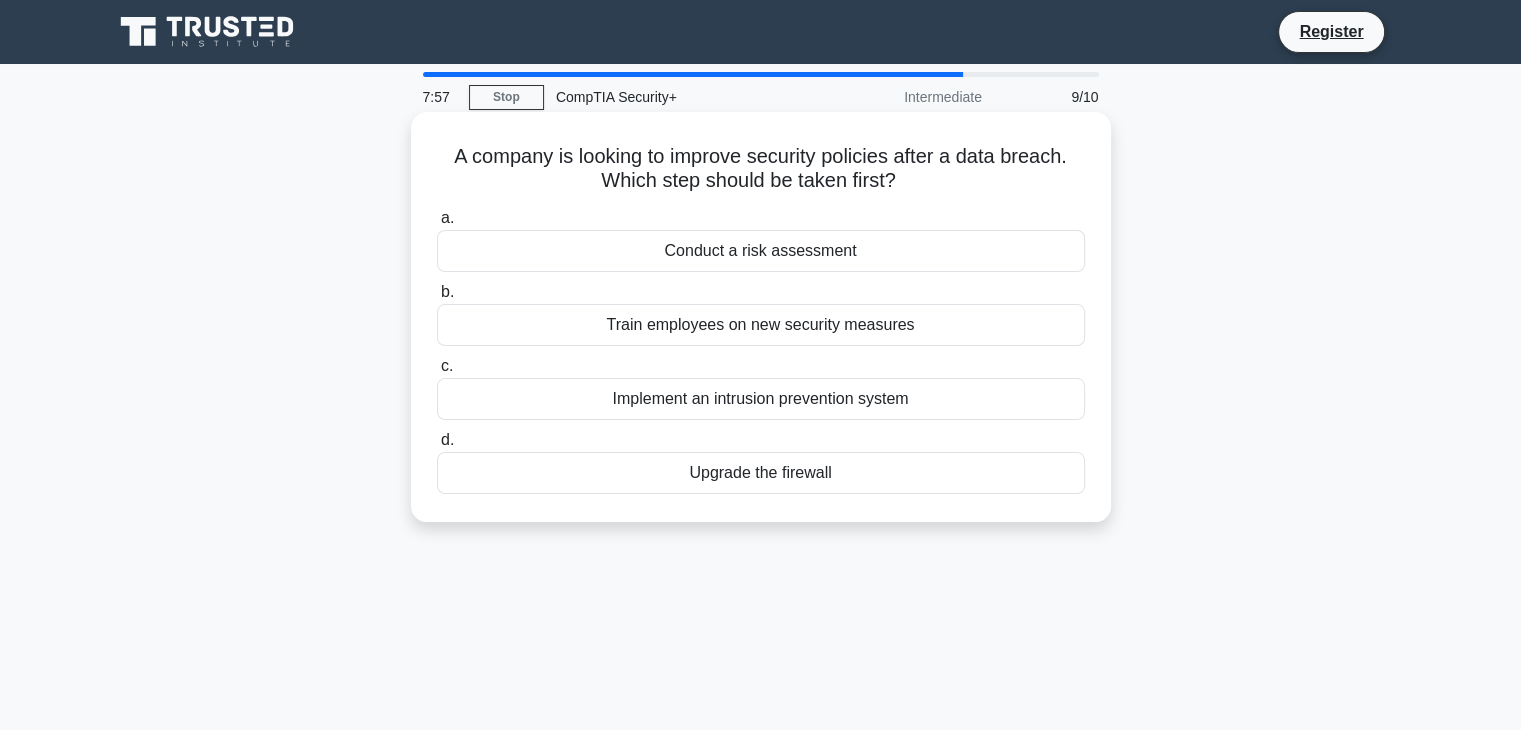 click on "Conduct a risk assessment" at bounding box center [761, 251] 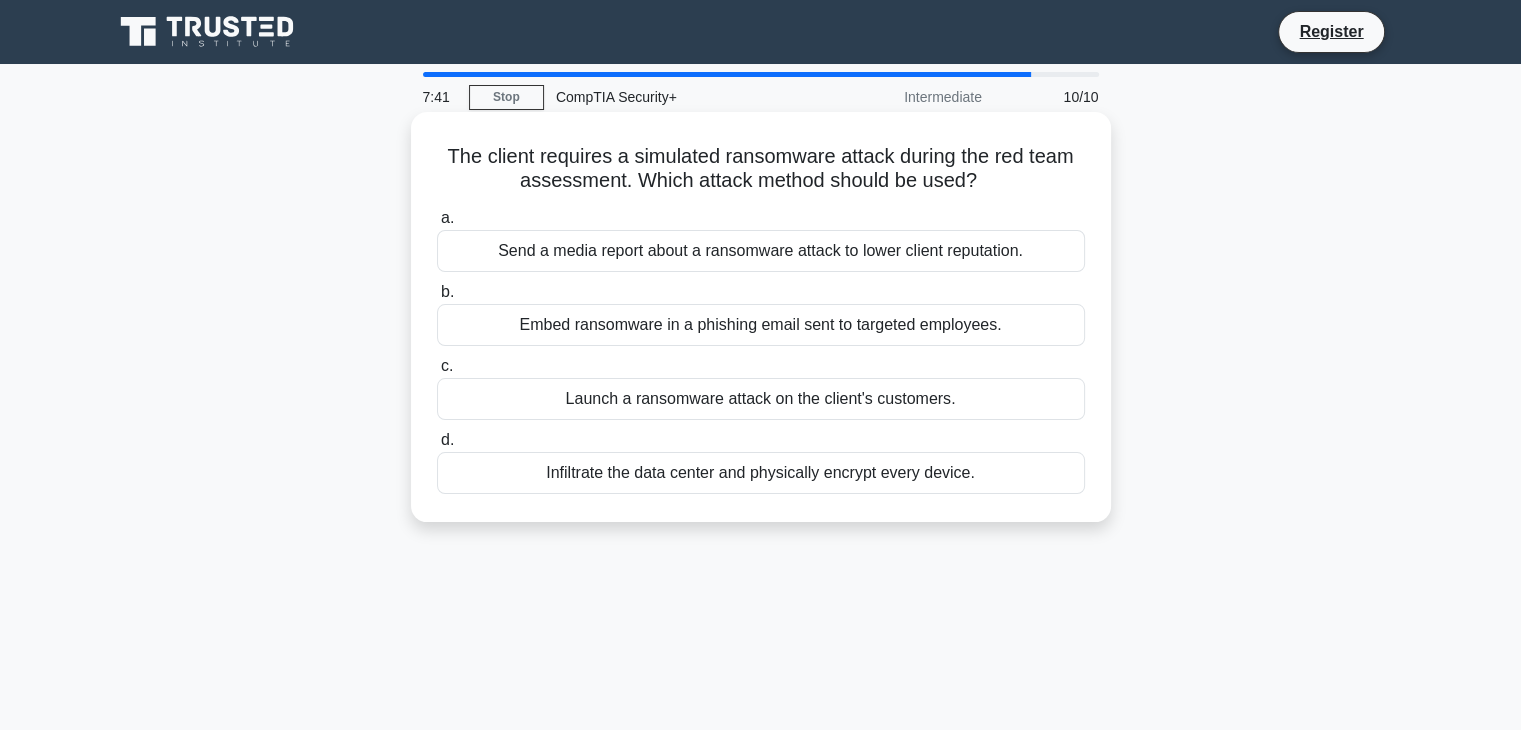 click on "Embed ransomware in a phishing email sent to targeted employees." at bounding box center (761, 325) 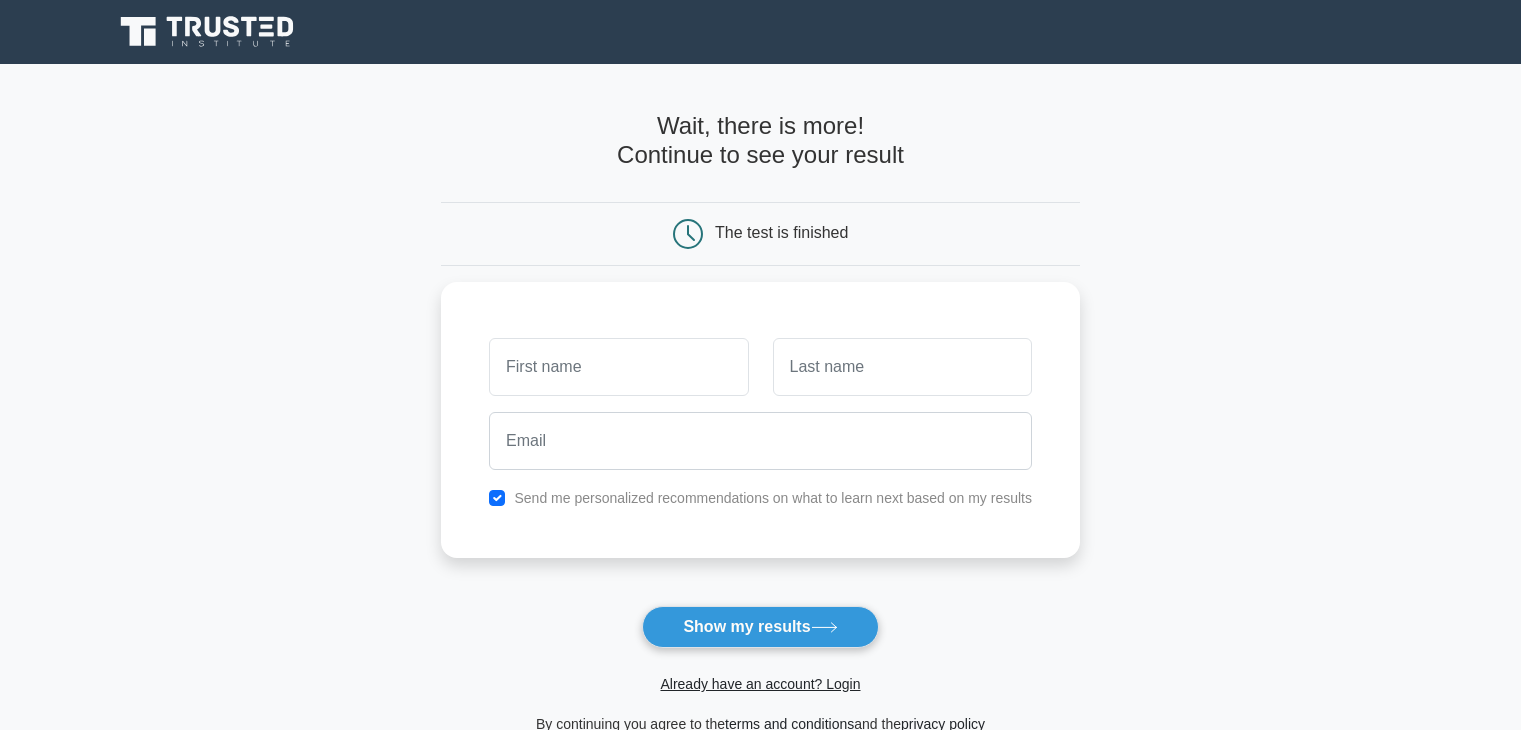scroll, scrollTop: 0, scrollLeft: 0, axis: both 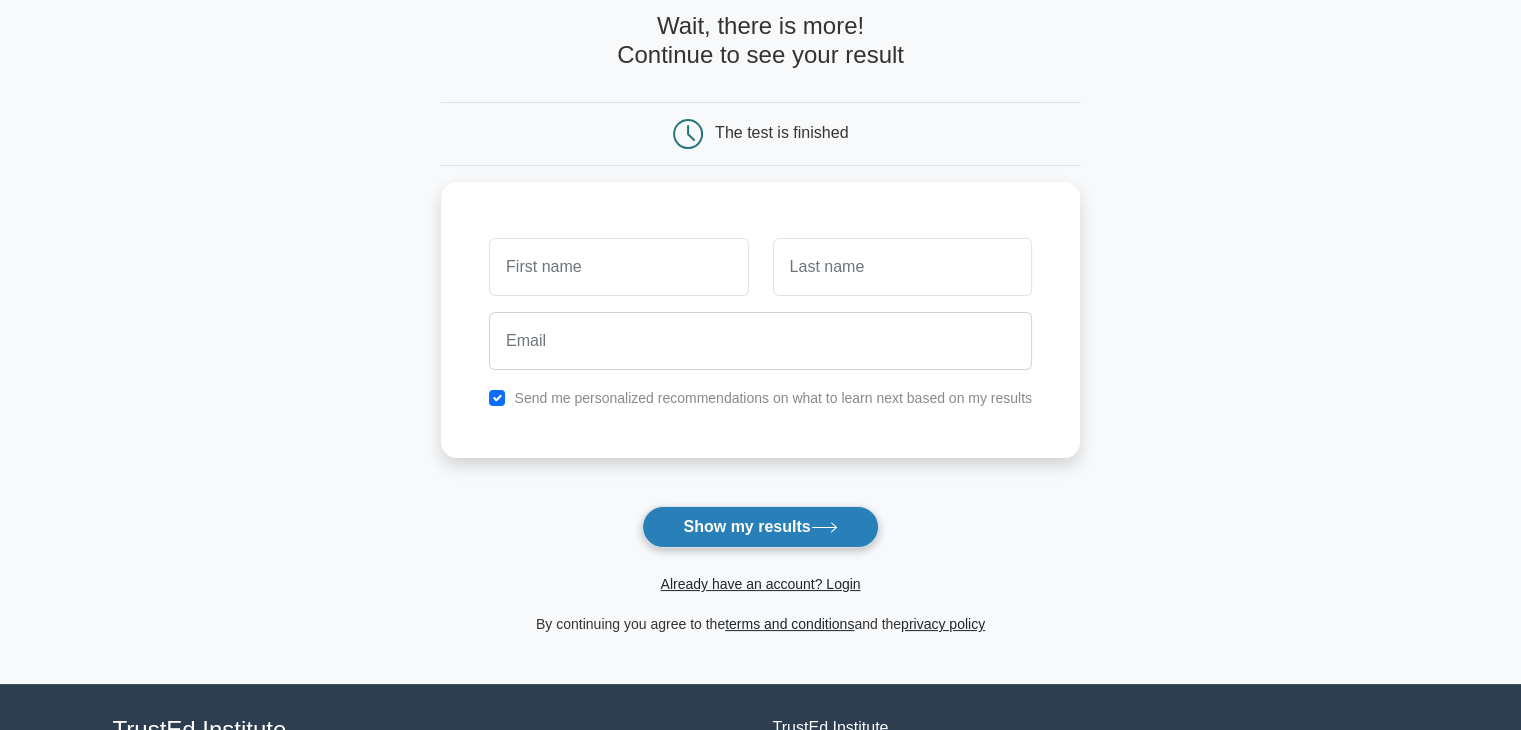 click on "Show my results" at bounding box center (760, 527) 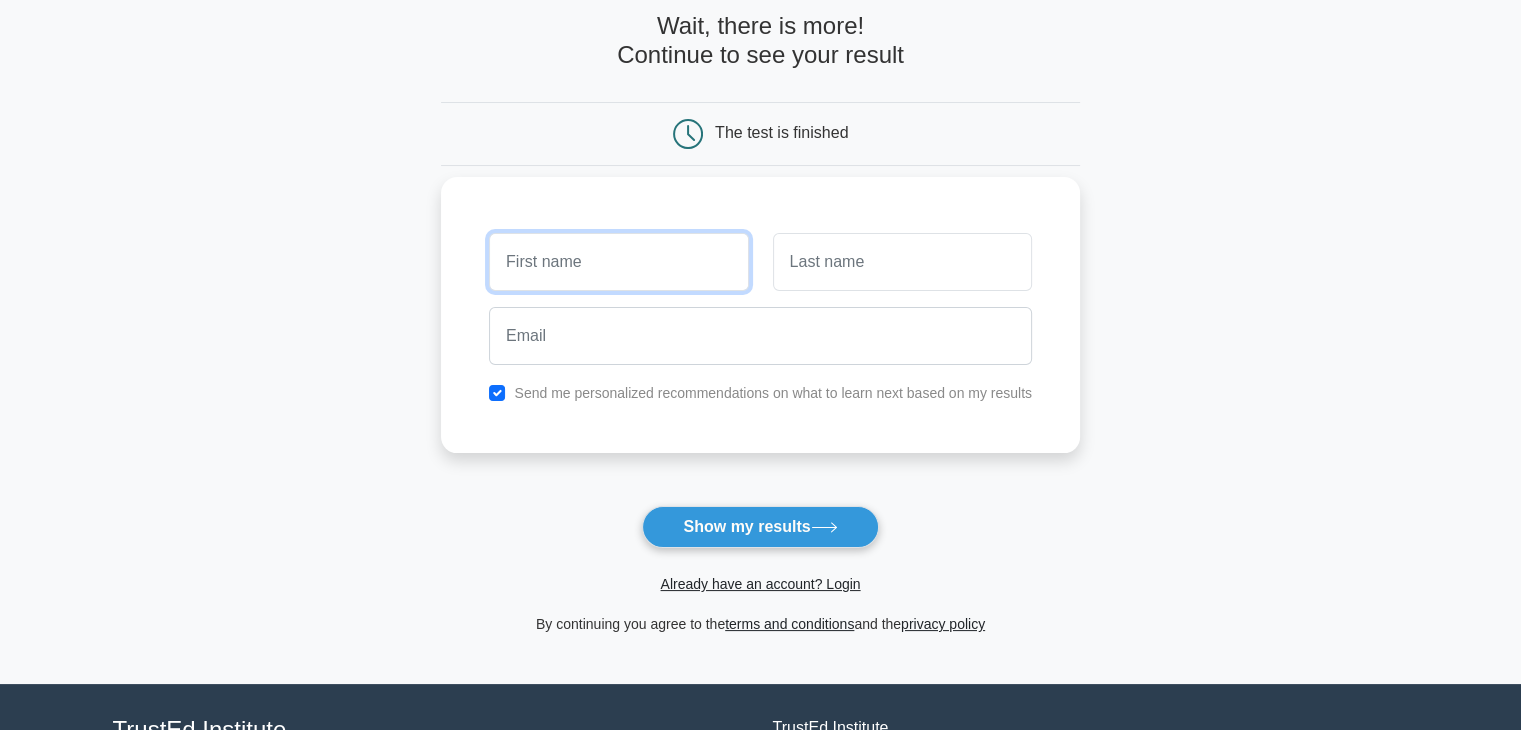 click at bounding box center [618, 262] 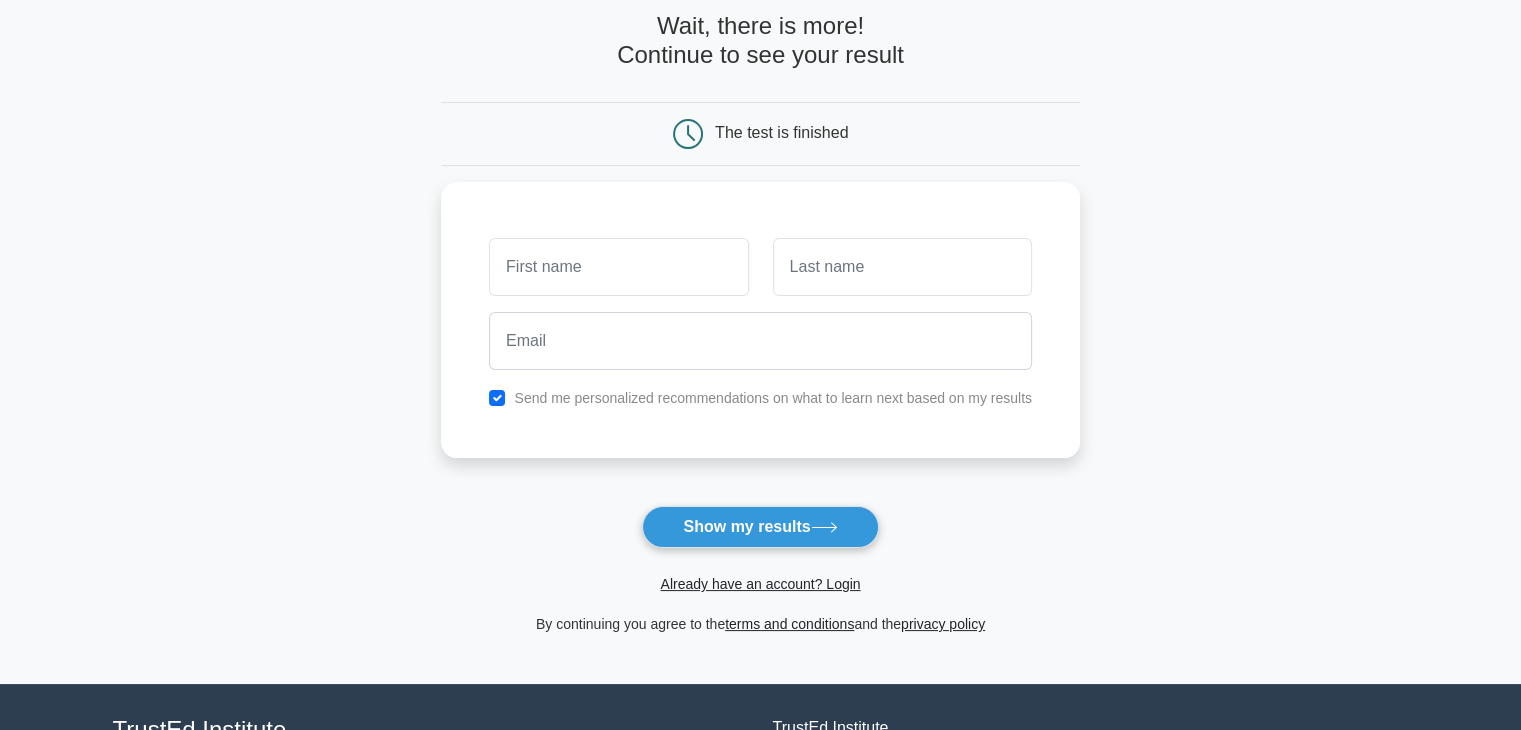 click on "Wait, there is more! Continue to see your result
The test is finished
and the" at bounding box center (760, 324) 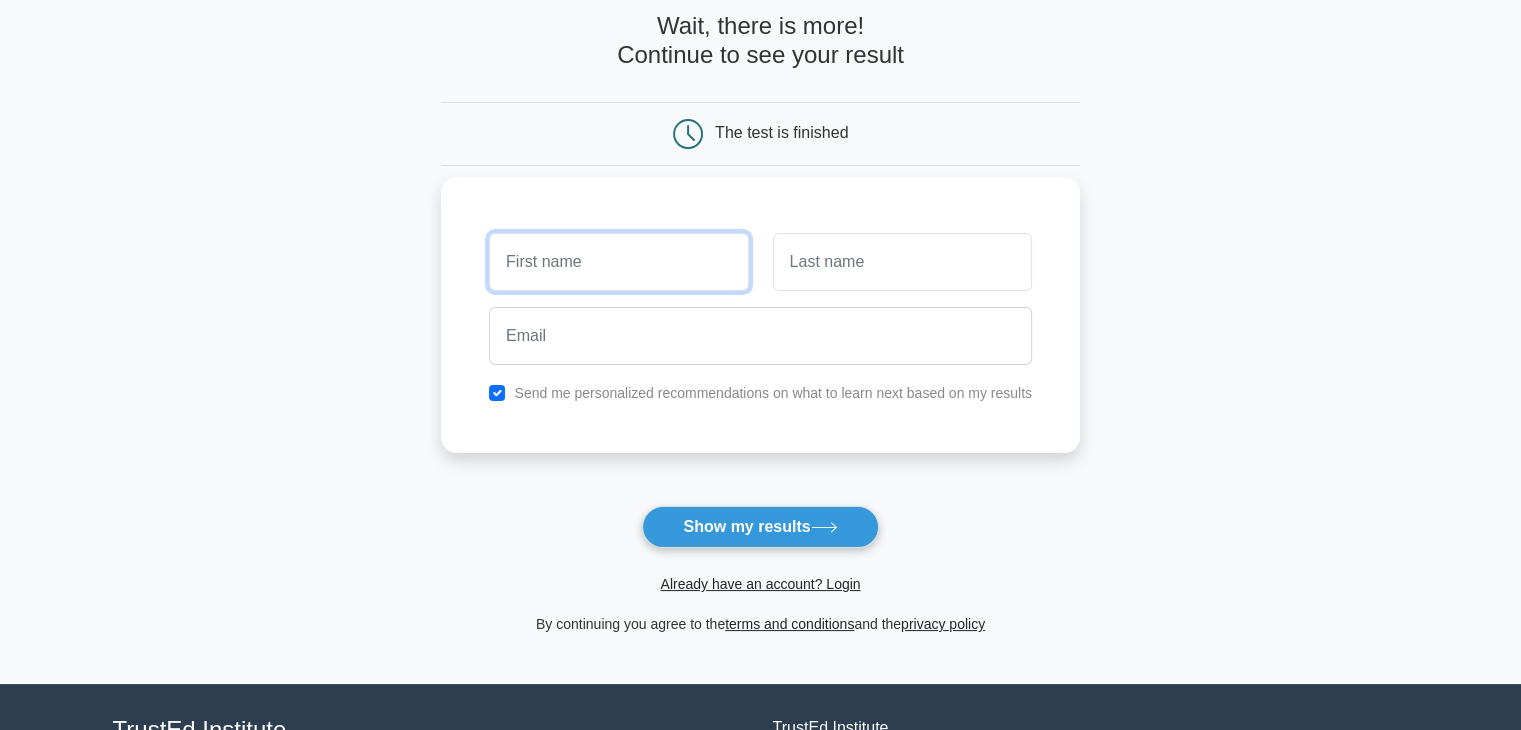 click at bounding box center [618, 262] 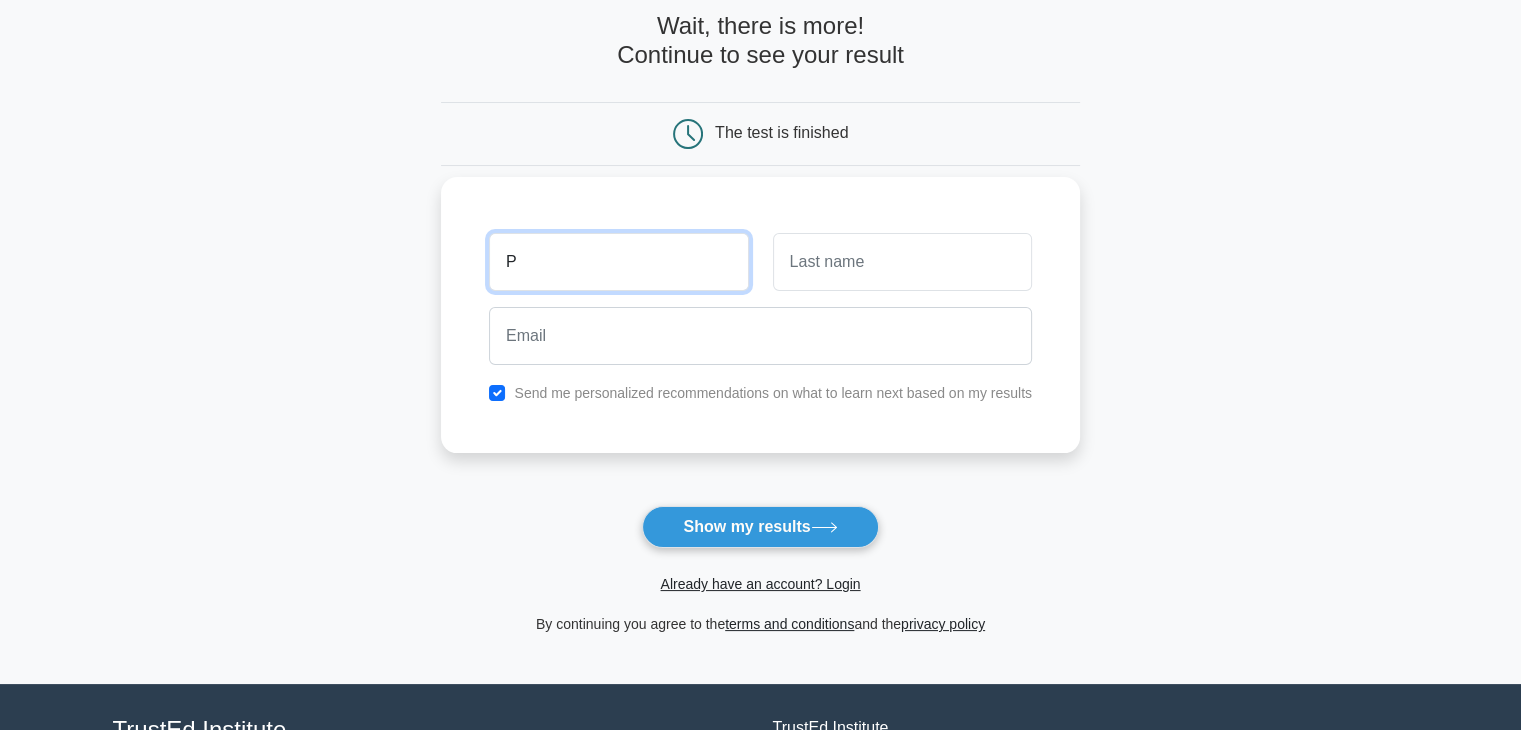 type on "P" 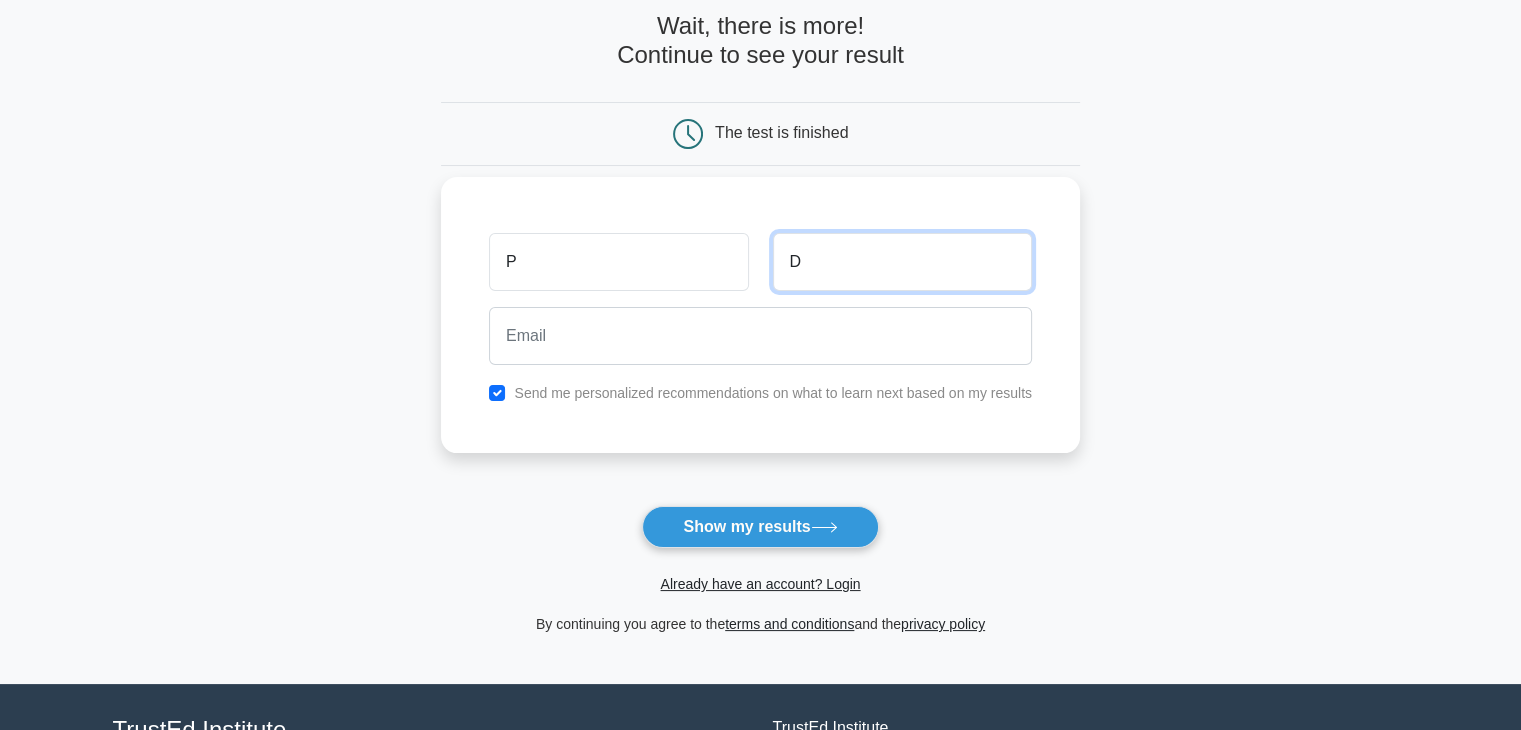 type on "D" 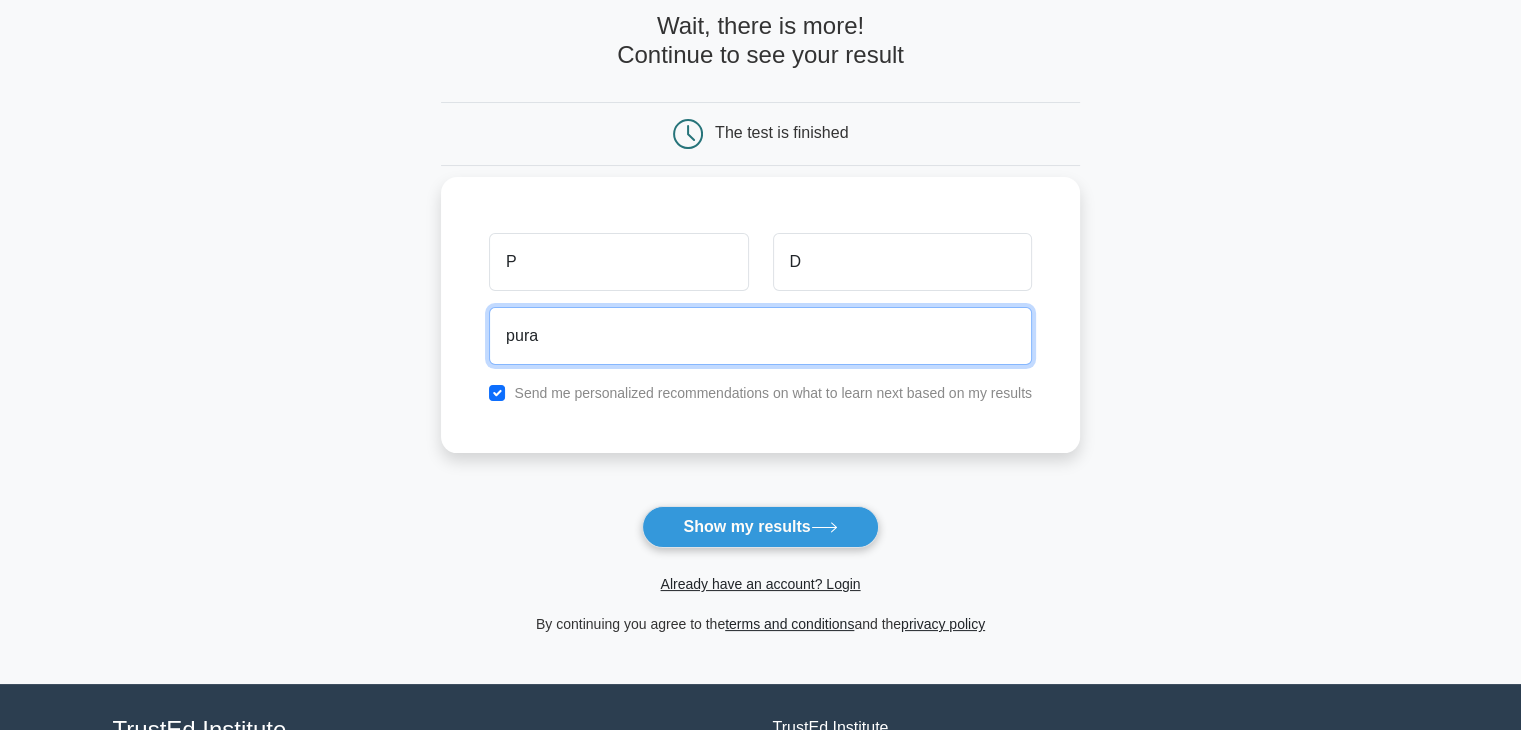type on "puravd28@gmail.com" 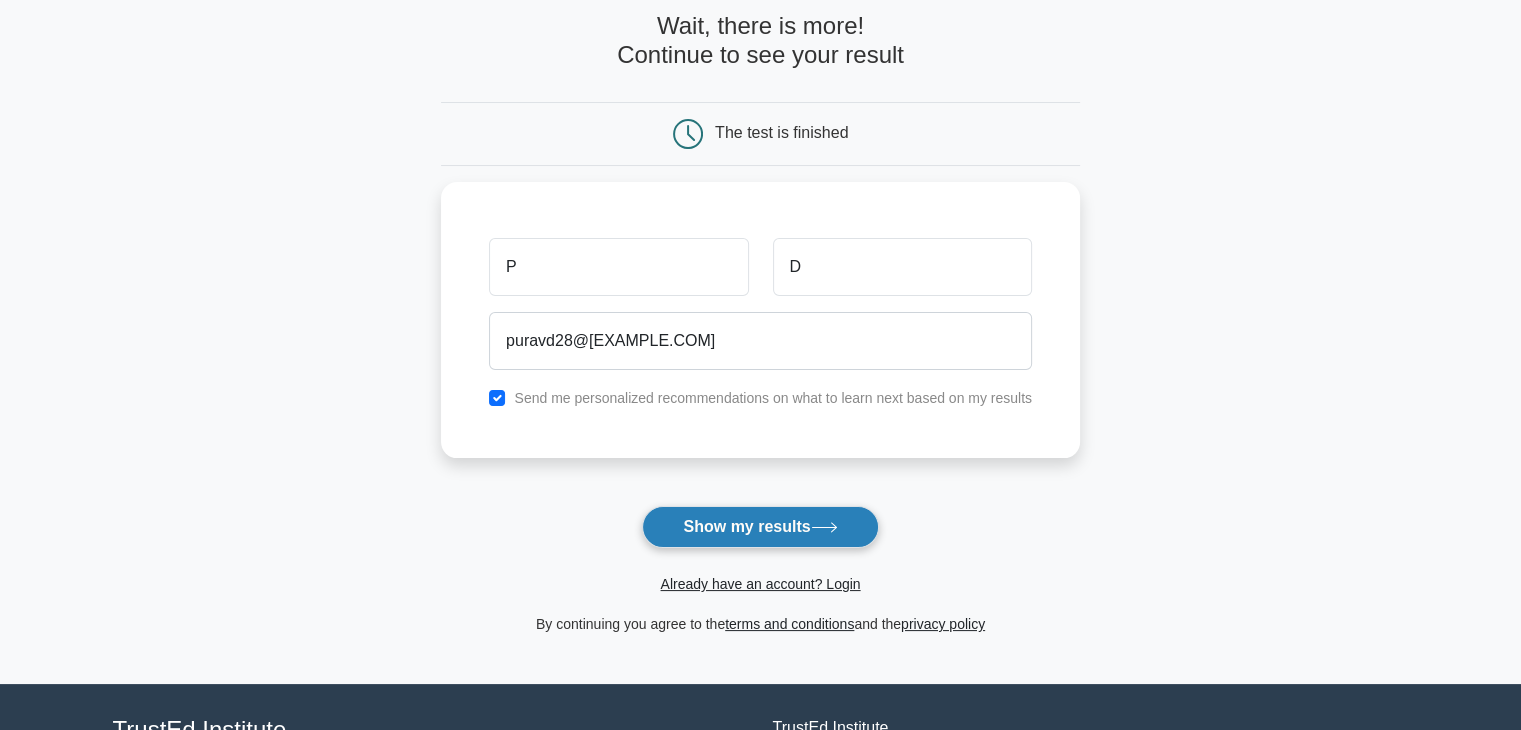 click on "Show my results" at bounding box center (760, 527) 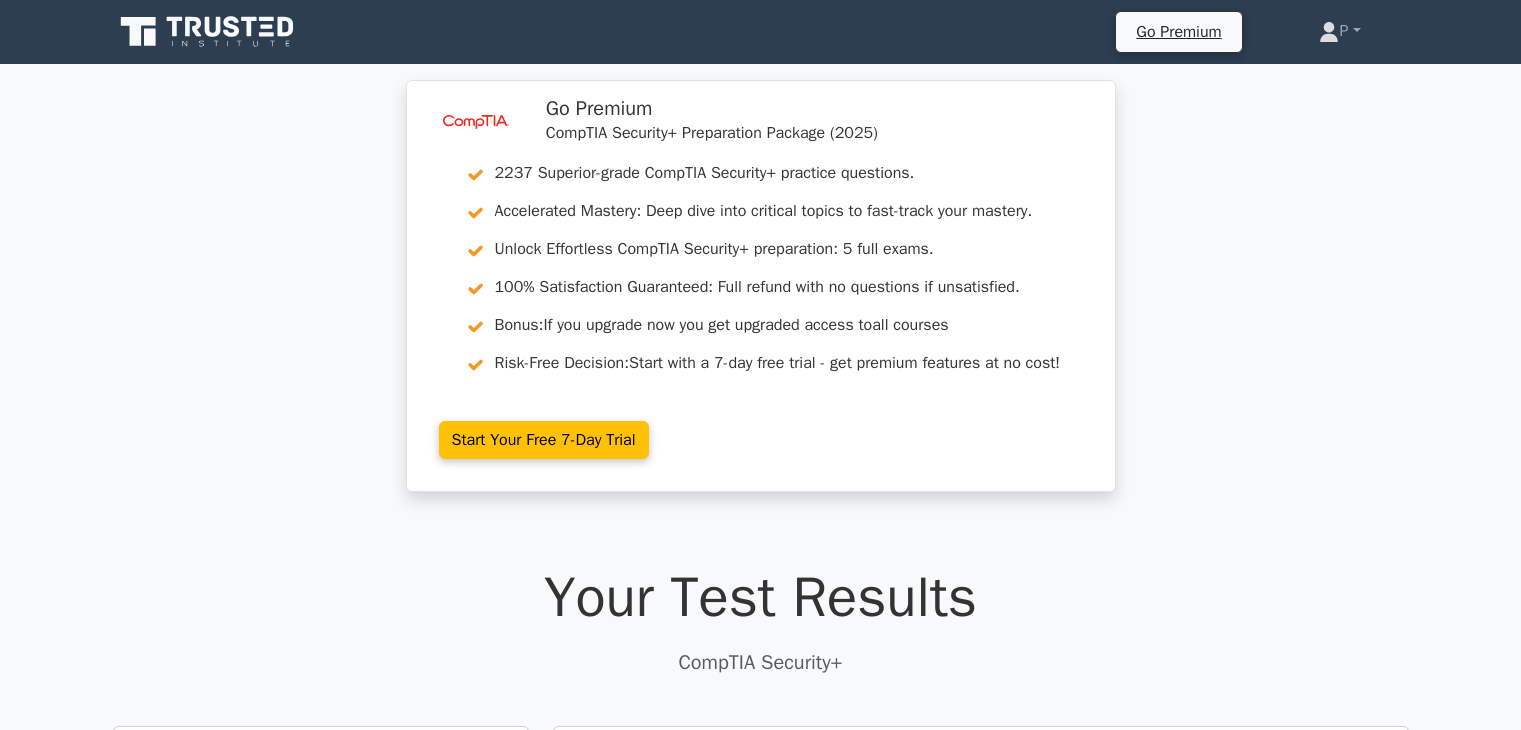 scroll, scrollTop: 0, scrollLeft: 0, axis: both 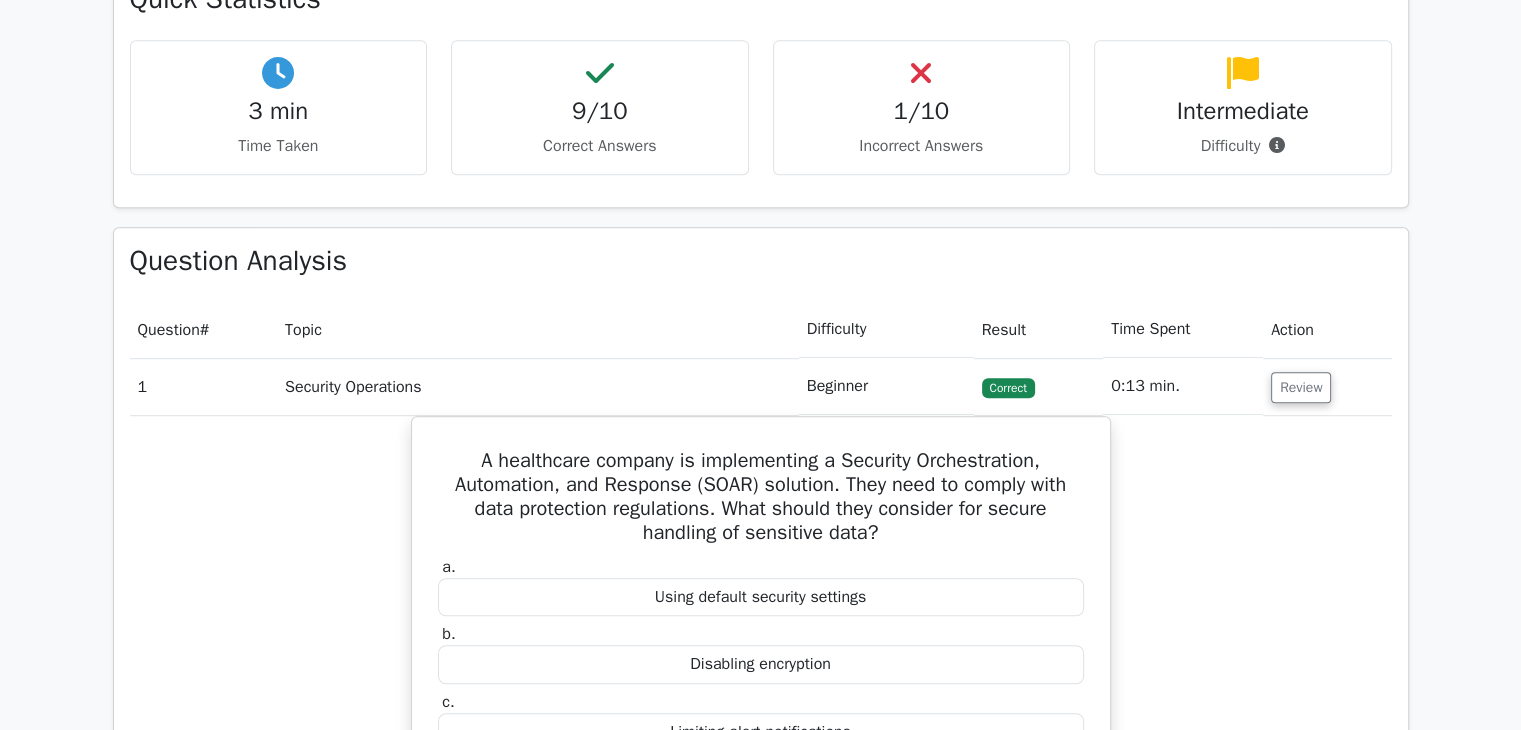 click on "Review" at bounding box center [1327, 386] 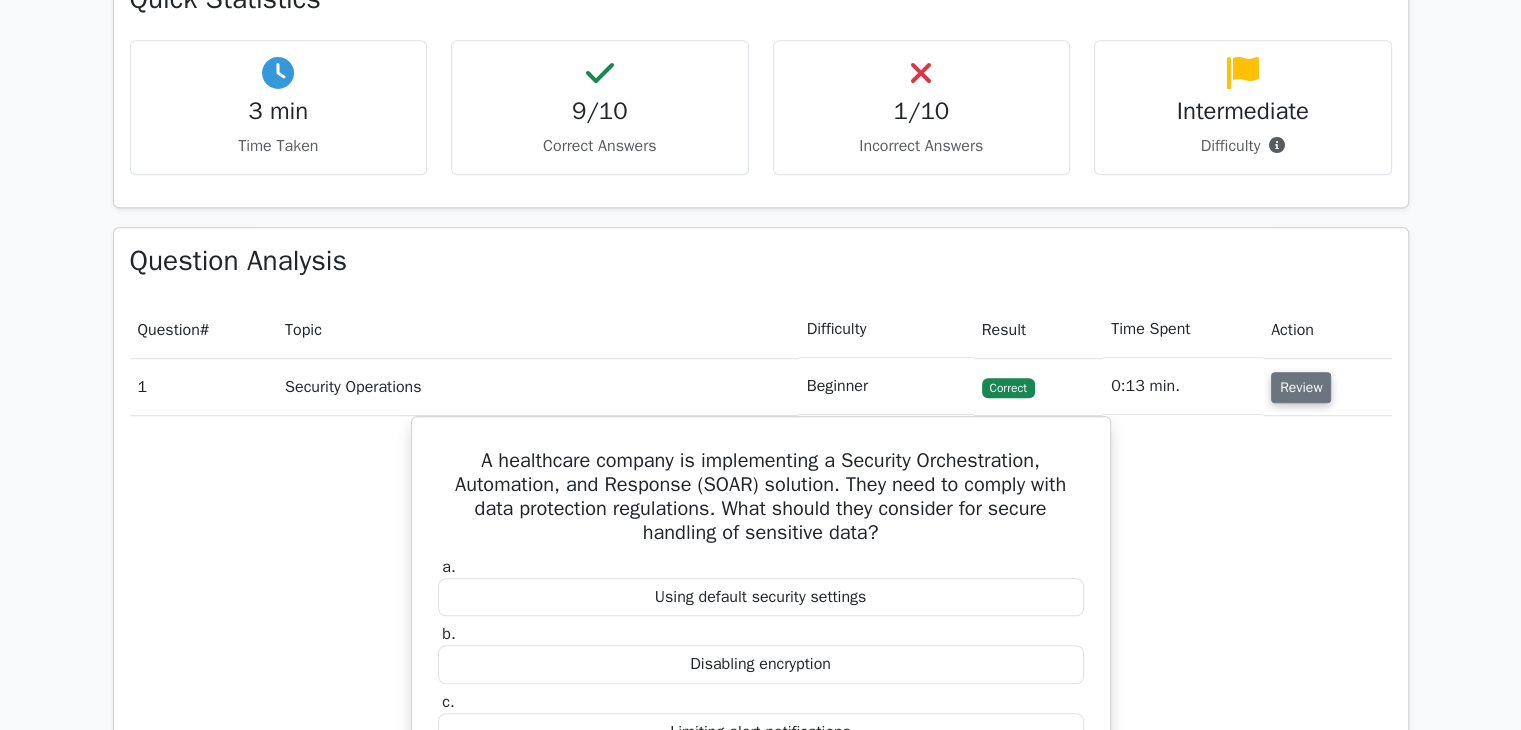 click on "Review" at bounding box center (1301, 387) 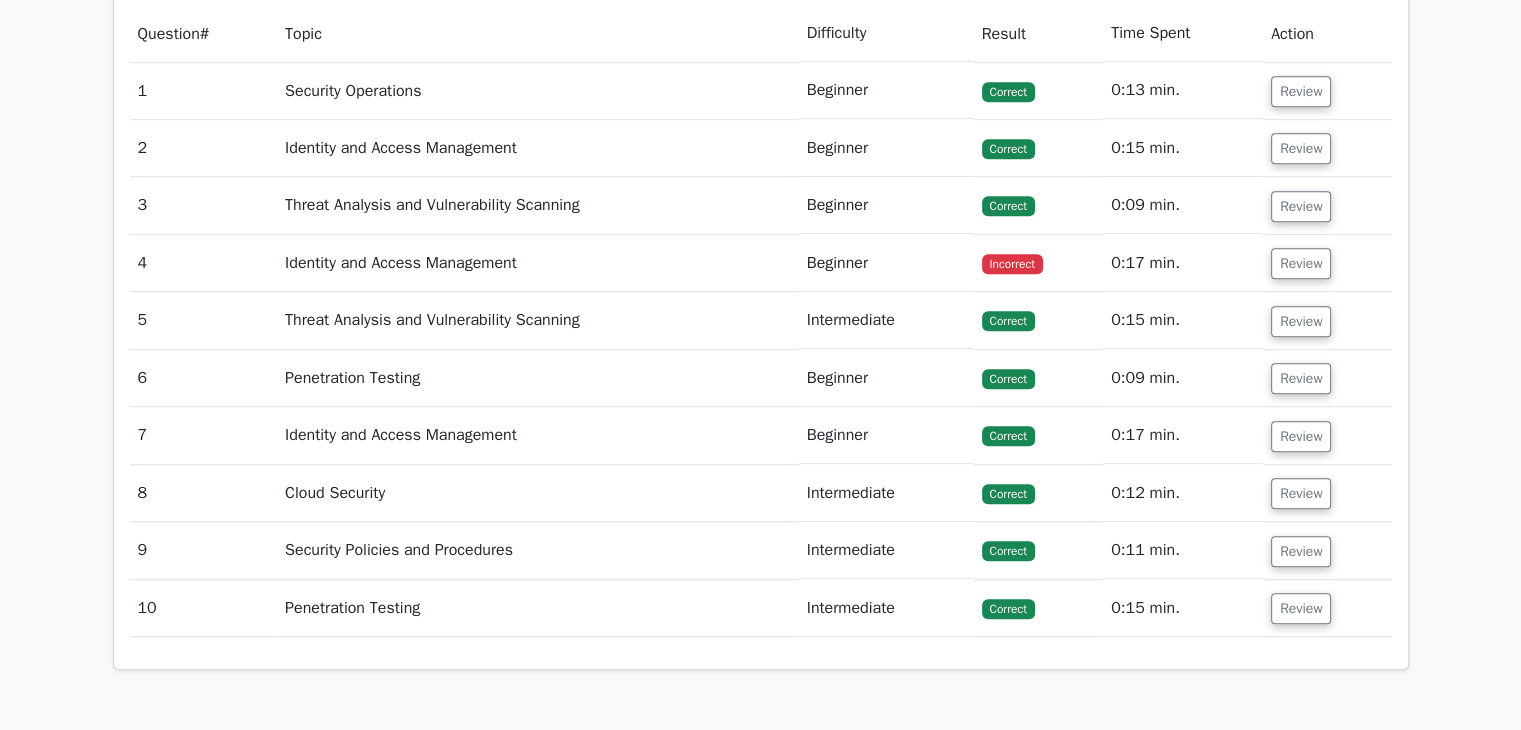 scroll, scrollTop: 1500, scrollLeft: 0, axis: vertical 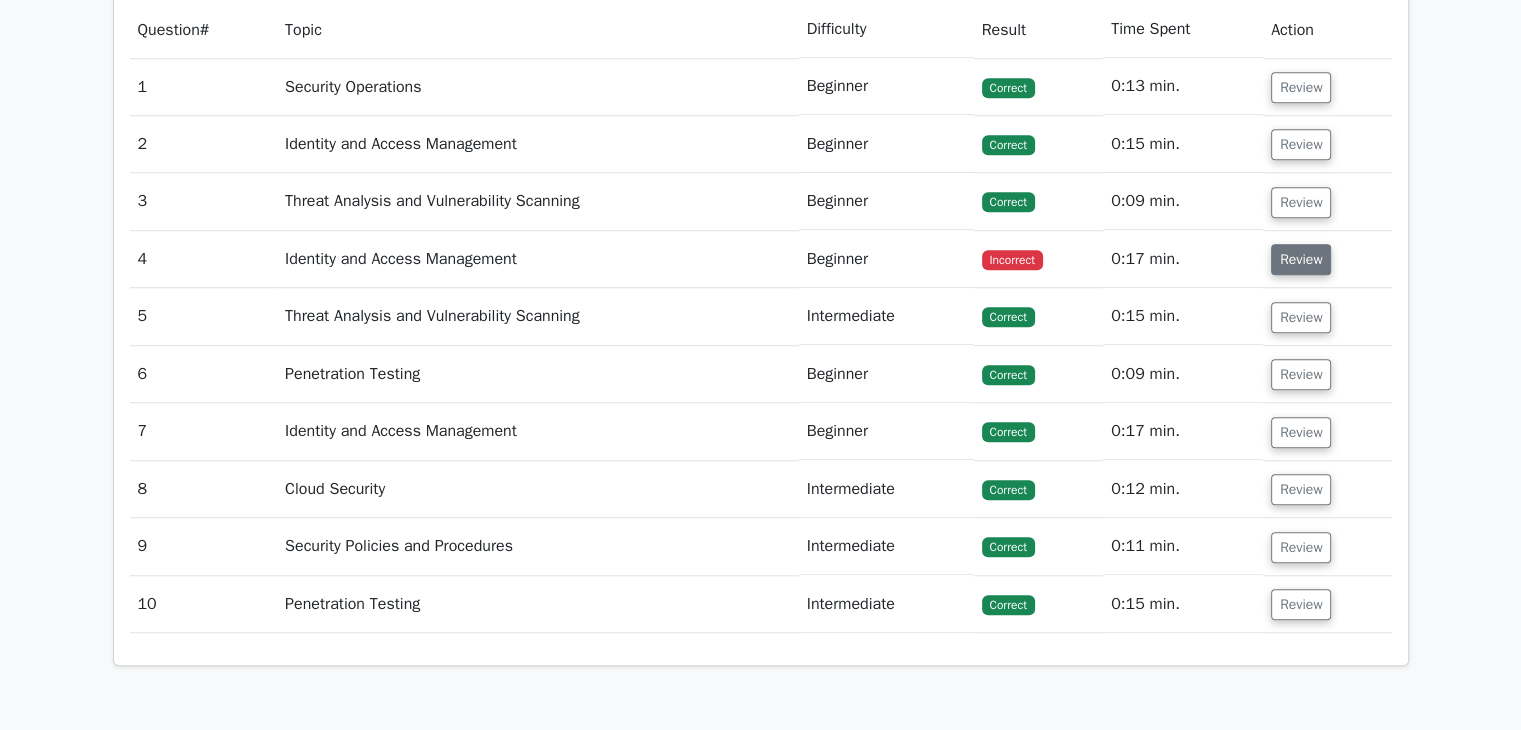 click on "Review" at bounding box center [1301, 259] 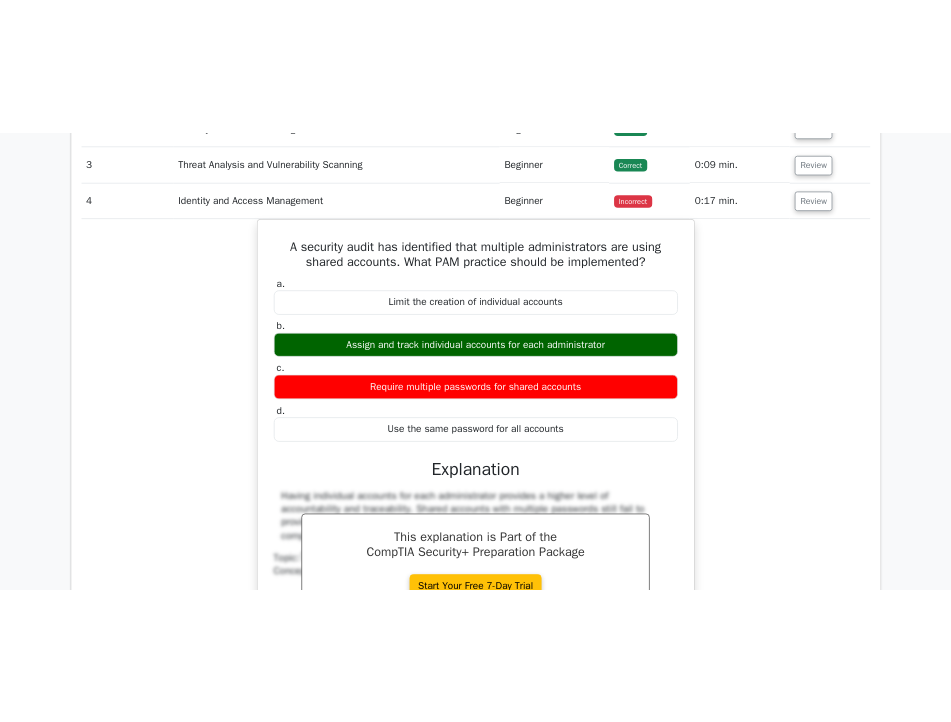 scroll, scrollTop: 1400, scrollLeft: 0, axis: vertical 